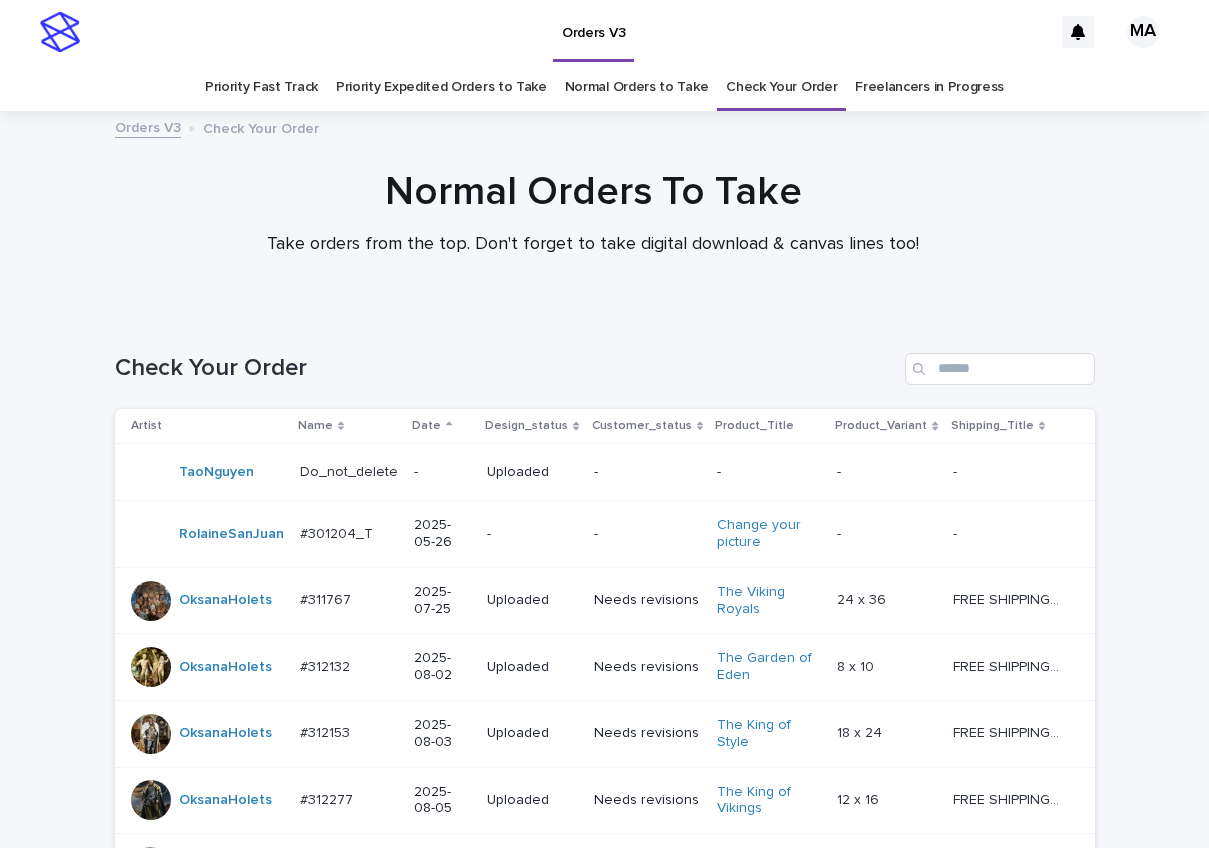 scroll, scrollTop: 0, scrollLeft: 0, axis: both 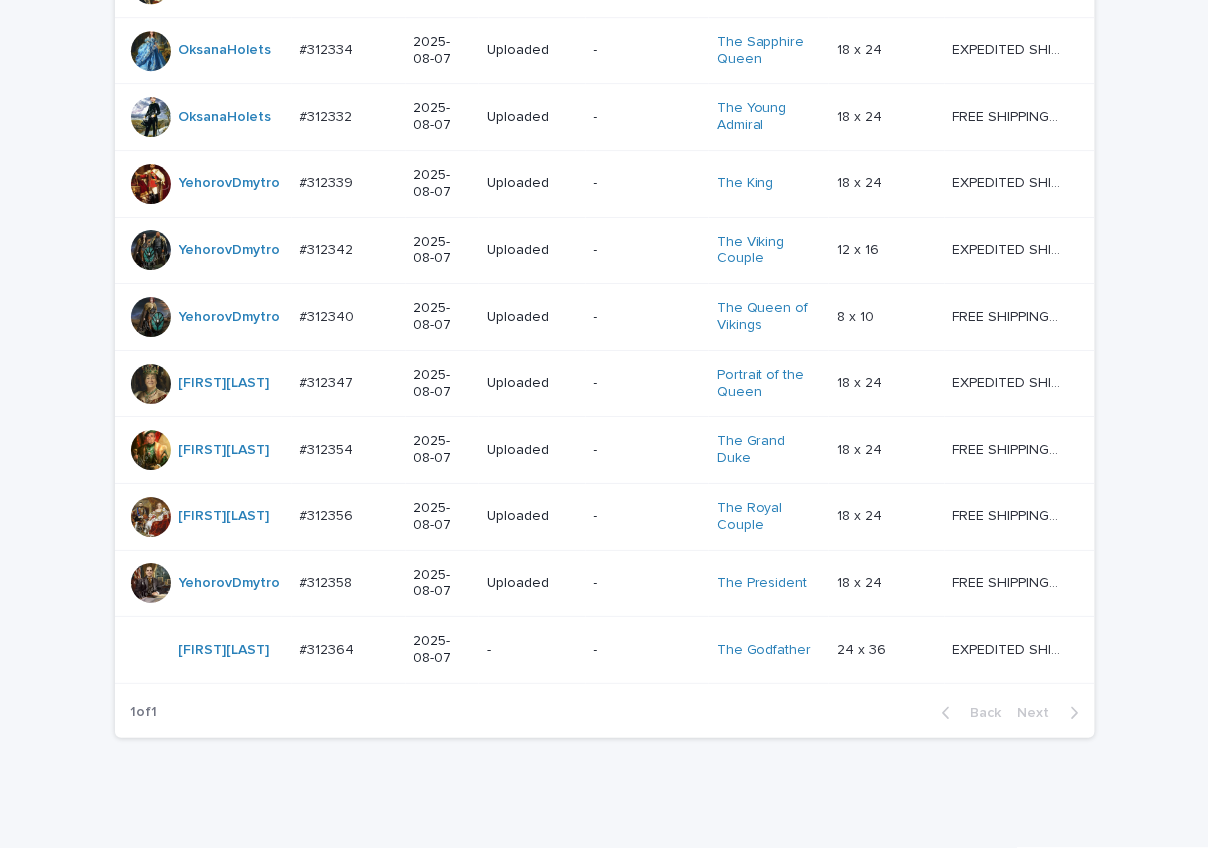 click on "Loading... Saving… Loading... Saving… Check Your Order Artist Name Date Design_status Customer_status Product_Title Product_Variant Shipping_Title TaoNguyen   Do_not_delete Do_not_delete   - Uploaded - - - -   - -   RolaineSanJuan   #301204_T #301204_T   2025-05-26 - - Change your picture   - -   - -   OksanaHolets   #311767 #311767   2025-07-25 Uploaded Needs revisions The Viking Royals   24 x 36 24 x 36   FREE SHIPPING - preview in 1-2 business days, after your approval delivery will take 5-10 b.d. FREE SHIPPING - preview in 1-2 business days, after your approval delivery will take 5-10 b.d.   OksanaHolets   #312132 #312132   2025-08-02 Uploaded Needs revisions The Garden of Eden   8 x 10 8 x 10   FREE SHIPPING - preview in 1-2 business days, after your approval delivery will take 5-10 b.d. FREE SHIPPING - preview in 1-2 business days, after your approval delivery will take 5-10 b.d.   OksanaHolets   #312153 #312153   2025-08-03 Uploaded Needs revisions The King of Style   18 x 24 18 x 24" at bounding box center [605, -283] 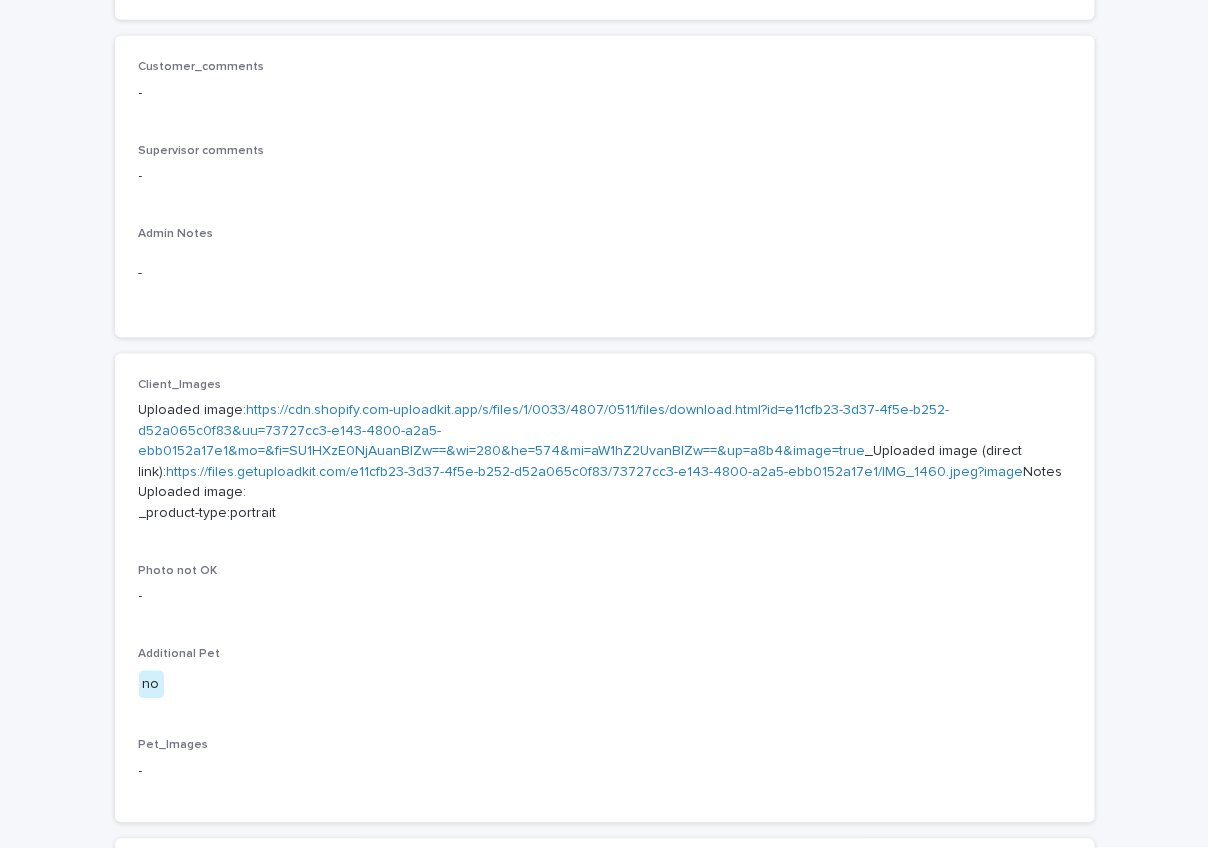 scroll, scrollTop: 699, scrollLeft: 0, axis: vertical 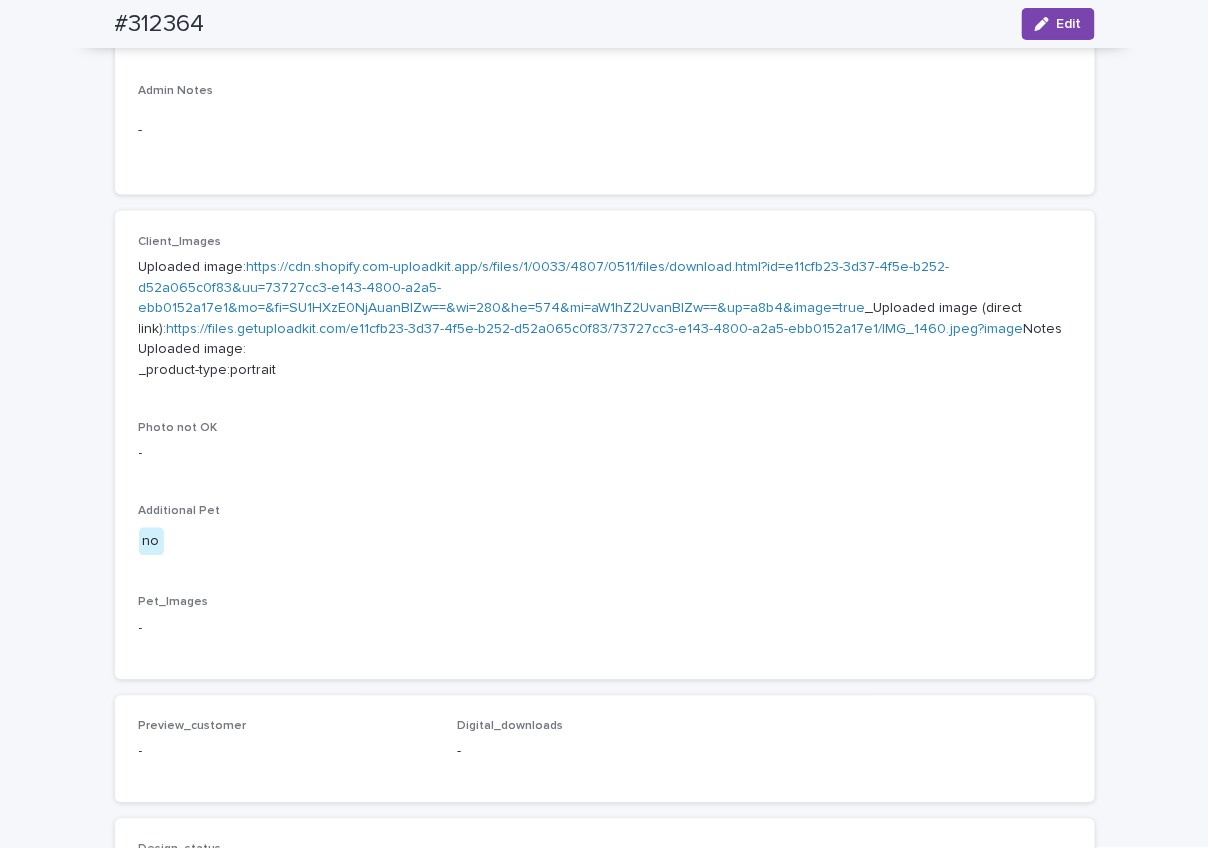 click on "https://cdn.shopify.com-uploadkit.app/s/files/1/0033/4807/0511/files/download.html?id=e11cfb23-3d37-4f5e-b252-d52a065c0f83&uu=73727cc3-e143-4800-a2a5-ebb0152a17e1&mo=&fi=SU1HXzE0NjAuanBlZw==&wi=280&he=574&mi=aW1hZ2UvanBlZw==&up=a8b4&image=true" at bounding box center [544, 288] 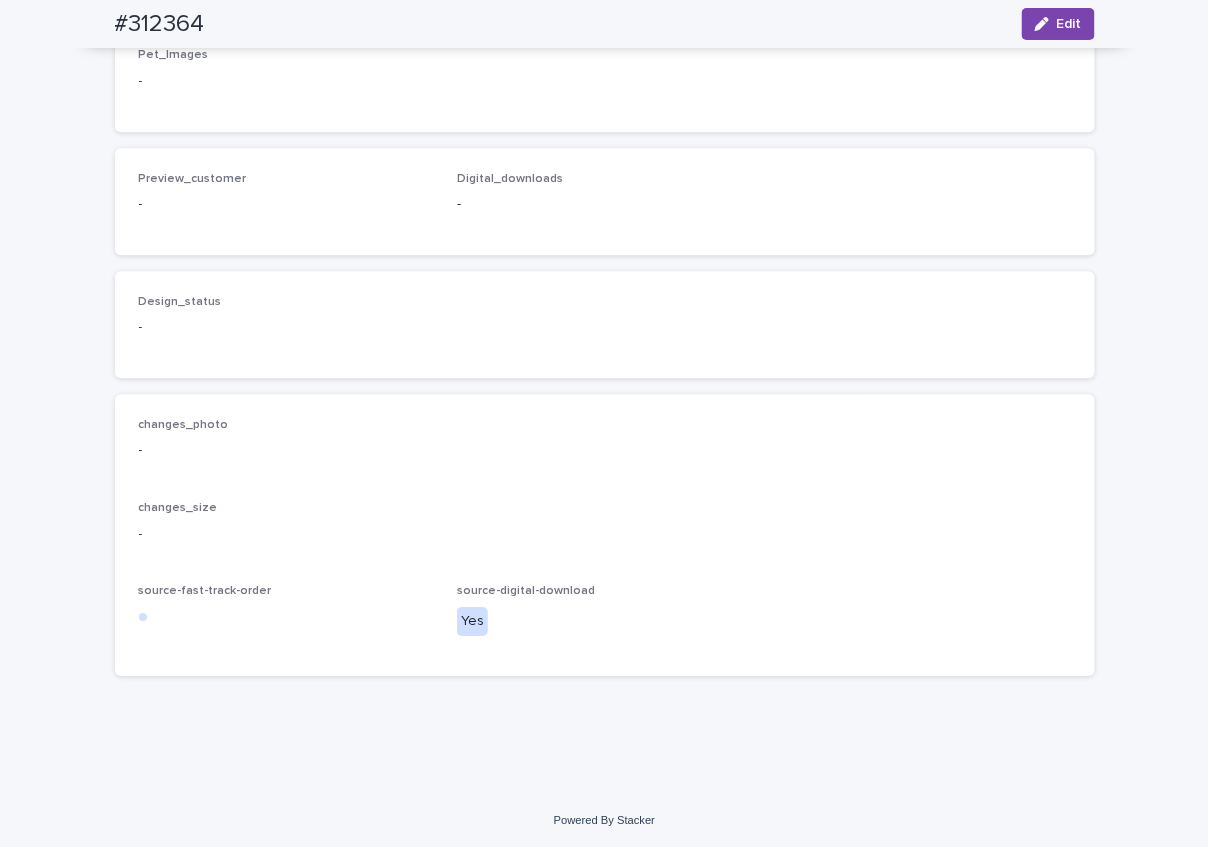 scroll, scrollTop: 0, scrollLeft: 0, axis: both 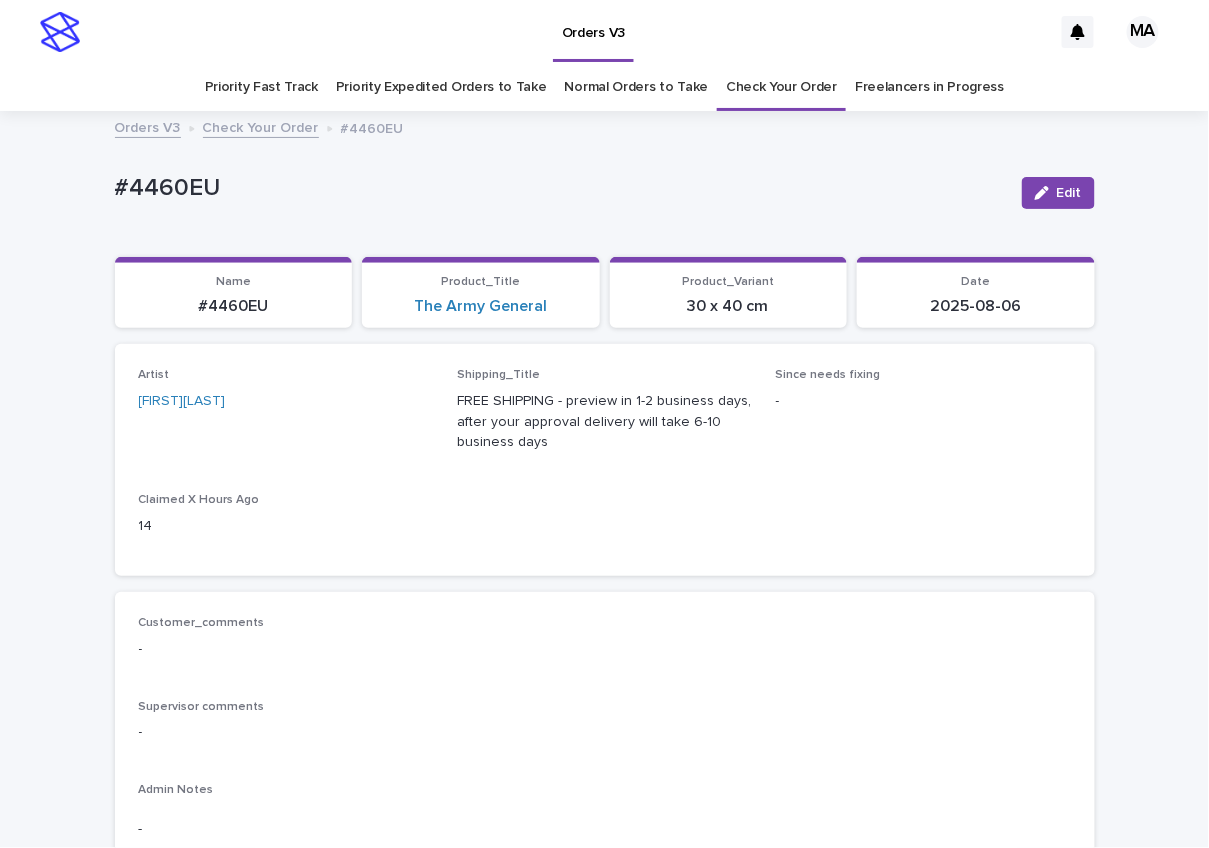 click on "Priority Expedited Orders to Take" at bounding box center [441, 87] 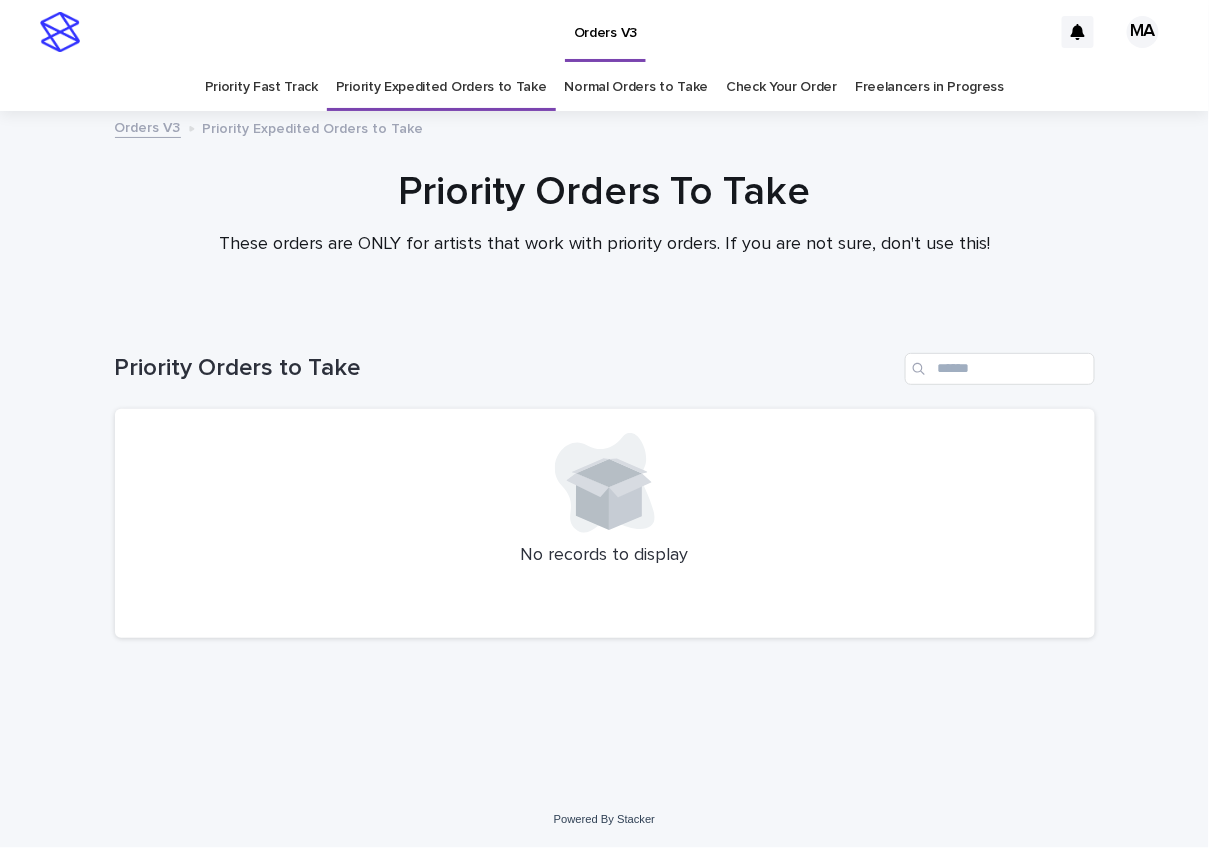click on "Normal Orders to Take" at bounding box center (637, 87) 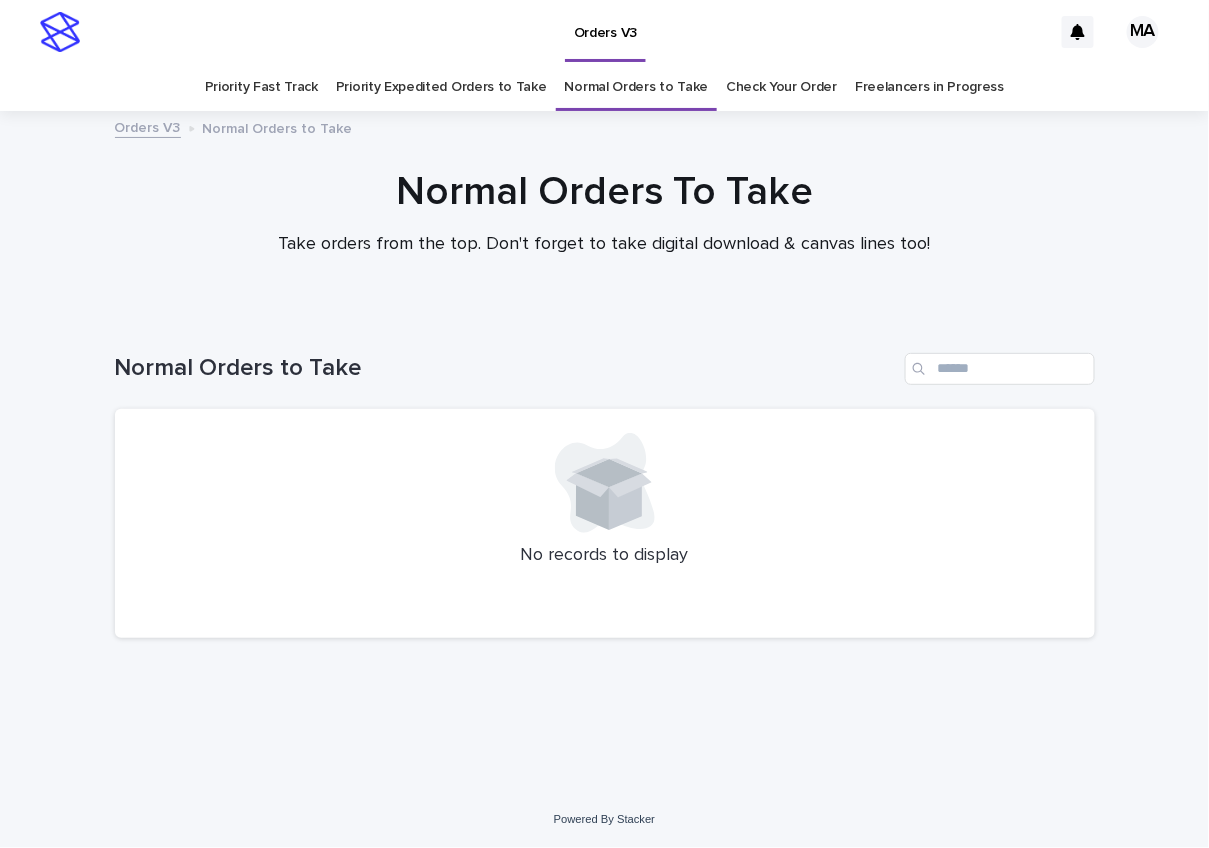 click on "Priority Fast Track" at bounding box center (261, 87) 